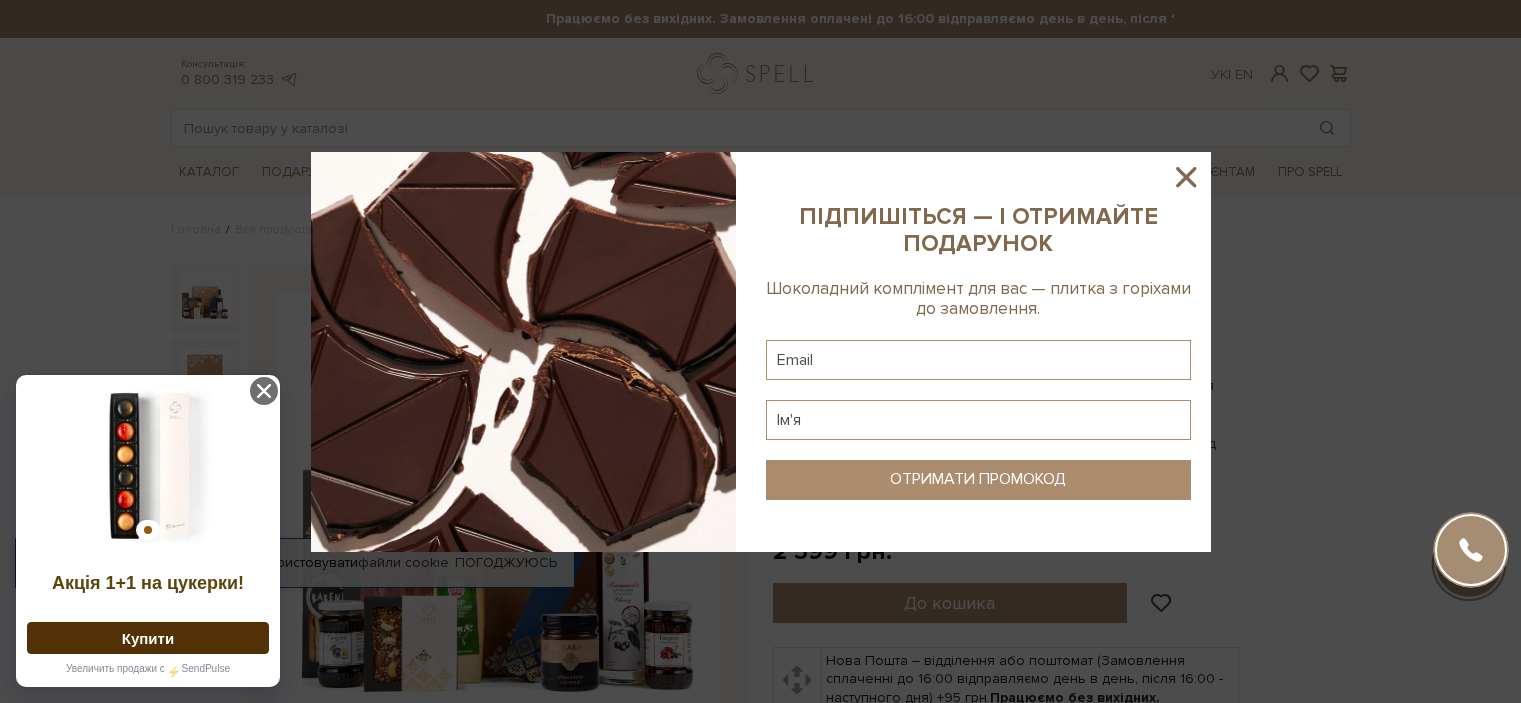 scroll, scrollTop: 0, scrollLeft: 0, axis: both 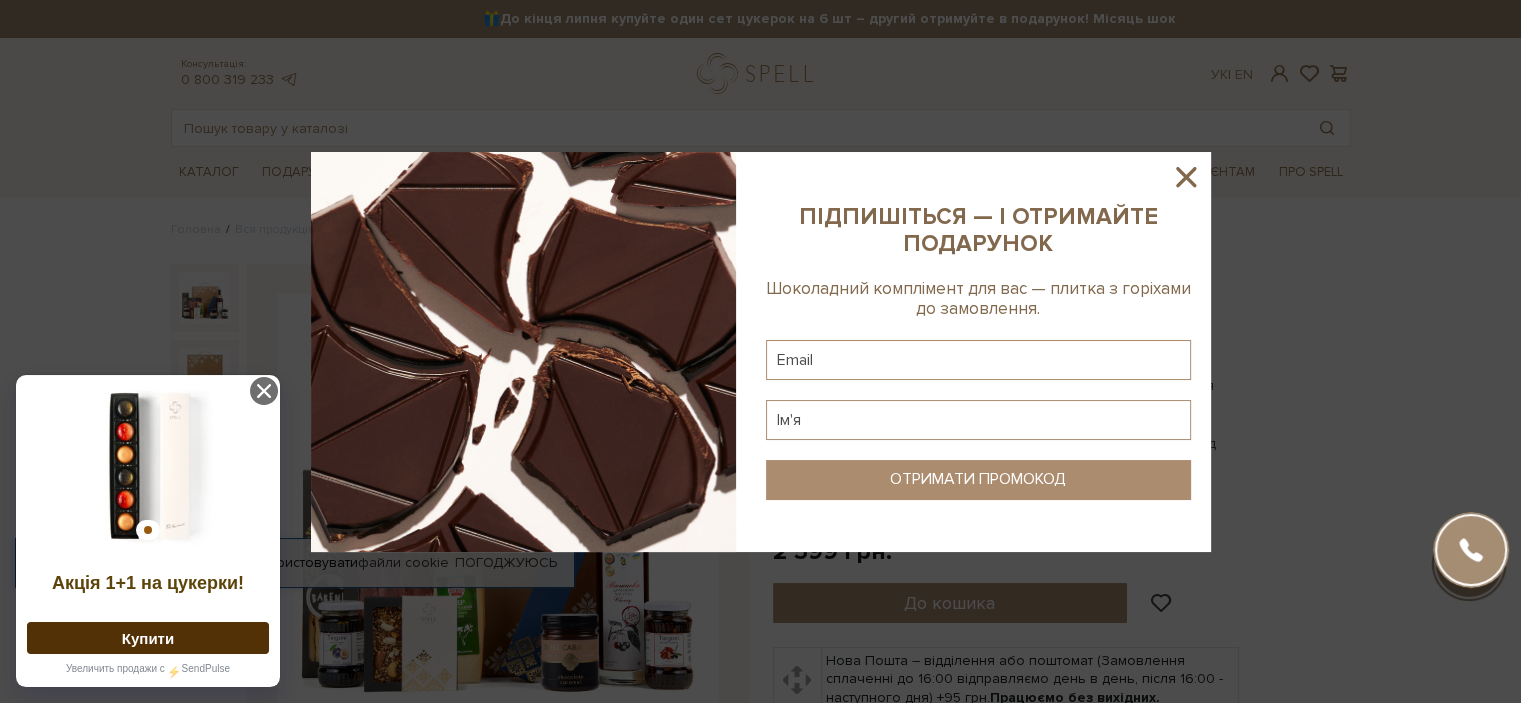 click 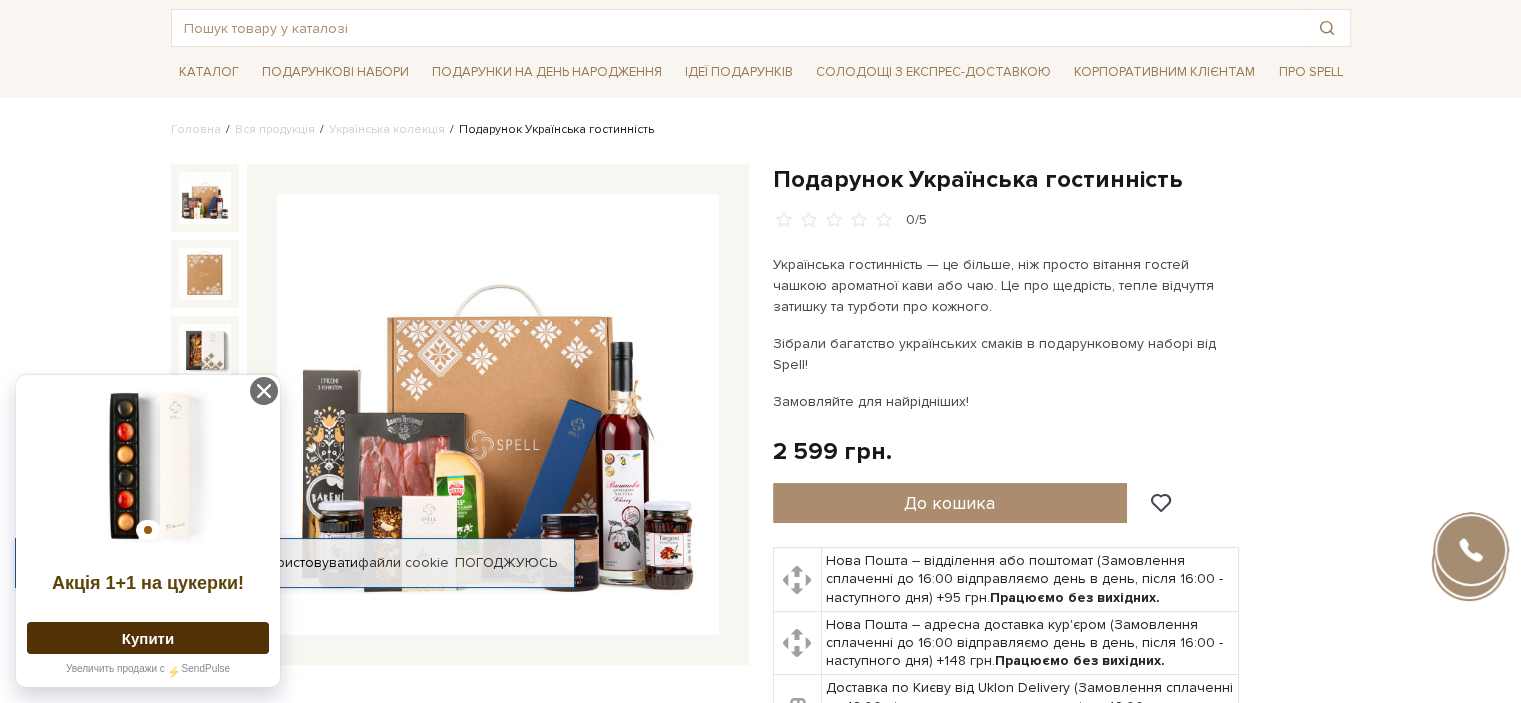 scroll, scrollTop: 0, scrollLeft: 0, axis: both 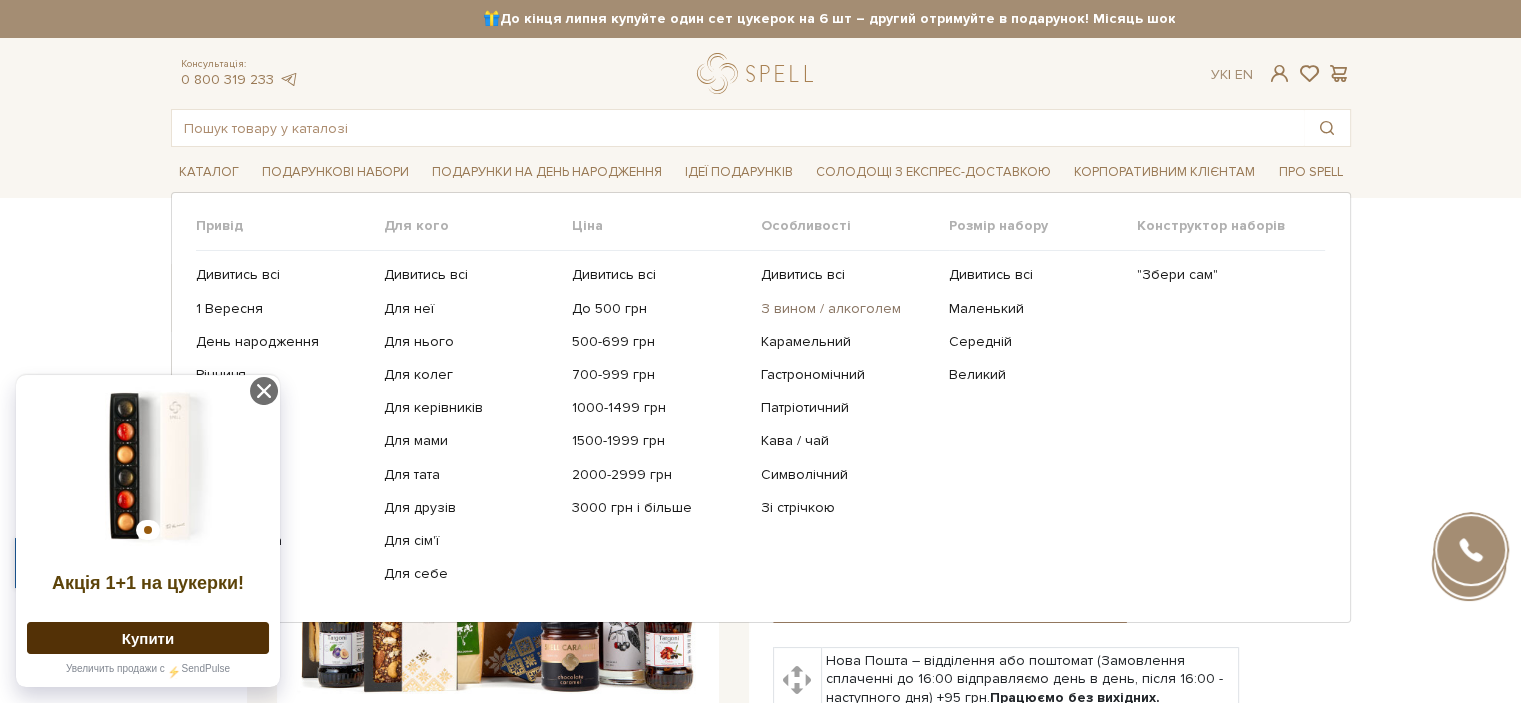 click on "З вином / алкоголем" at bounding box center (846, 309) 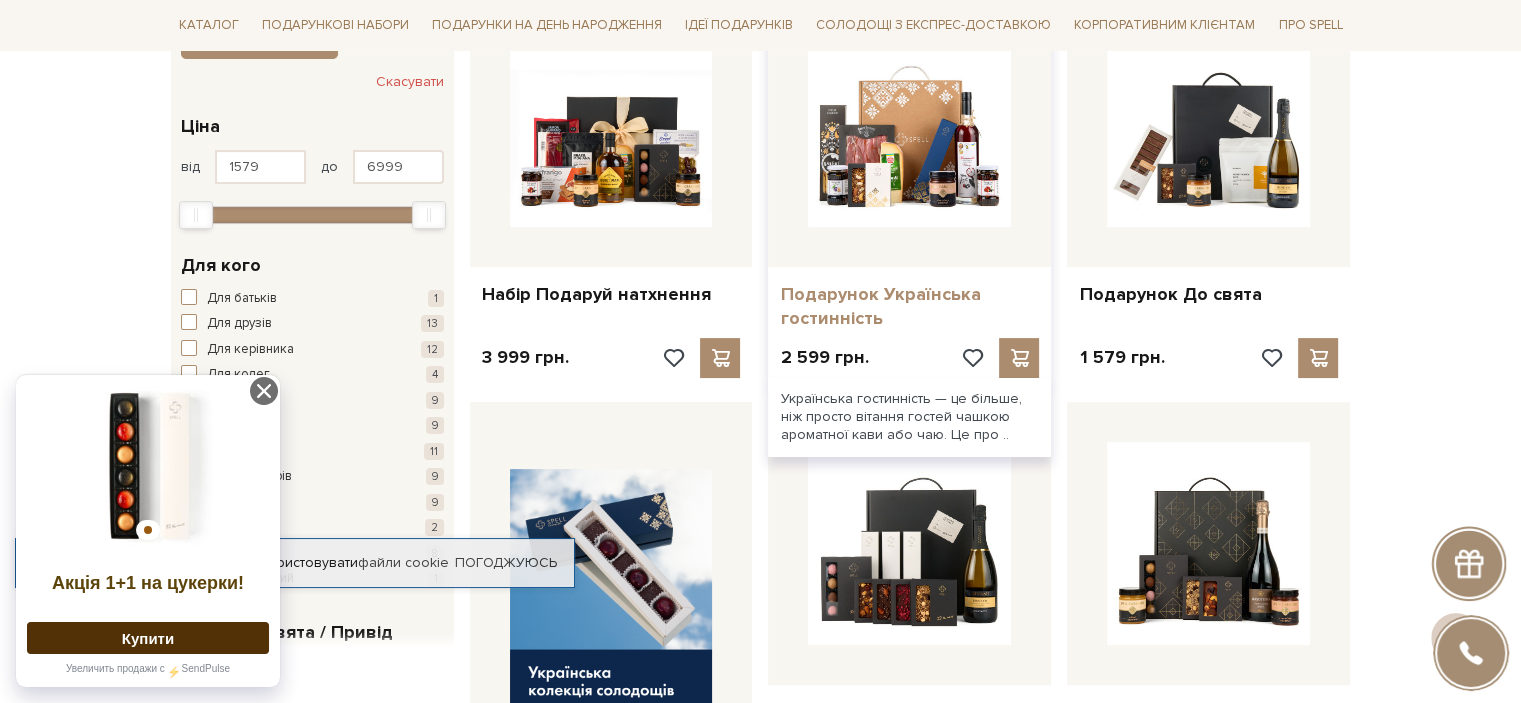 scroll, scrollTop: 400, scrollLeft: 0, axis: vertical 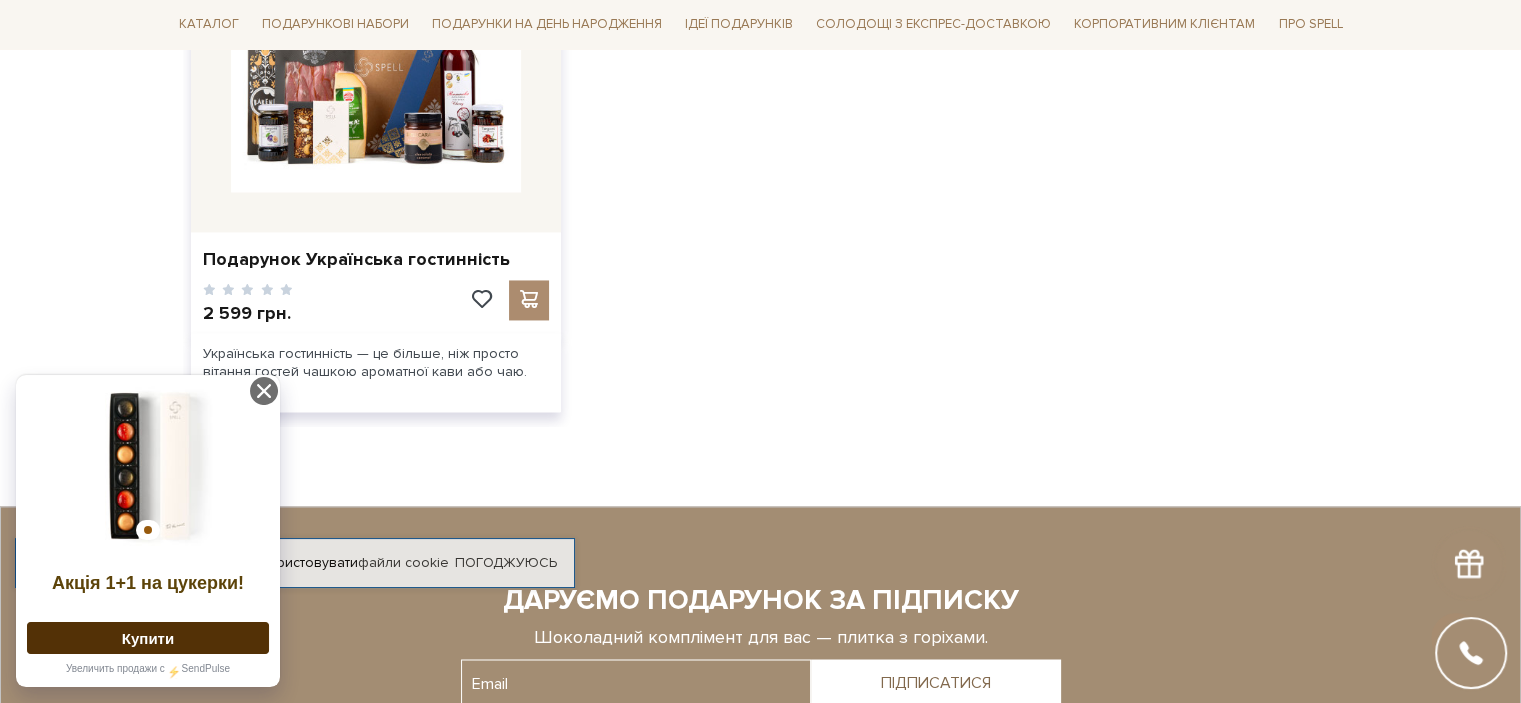 click at bounding box center [376, 47] 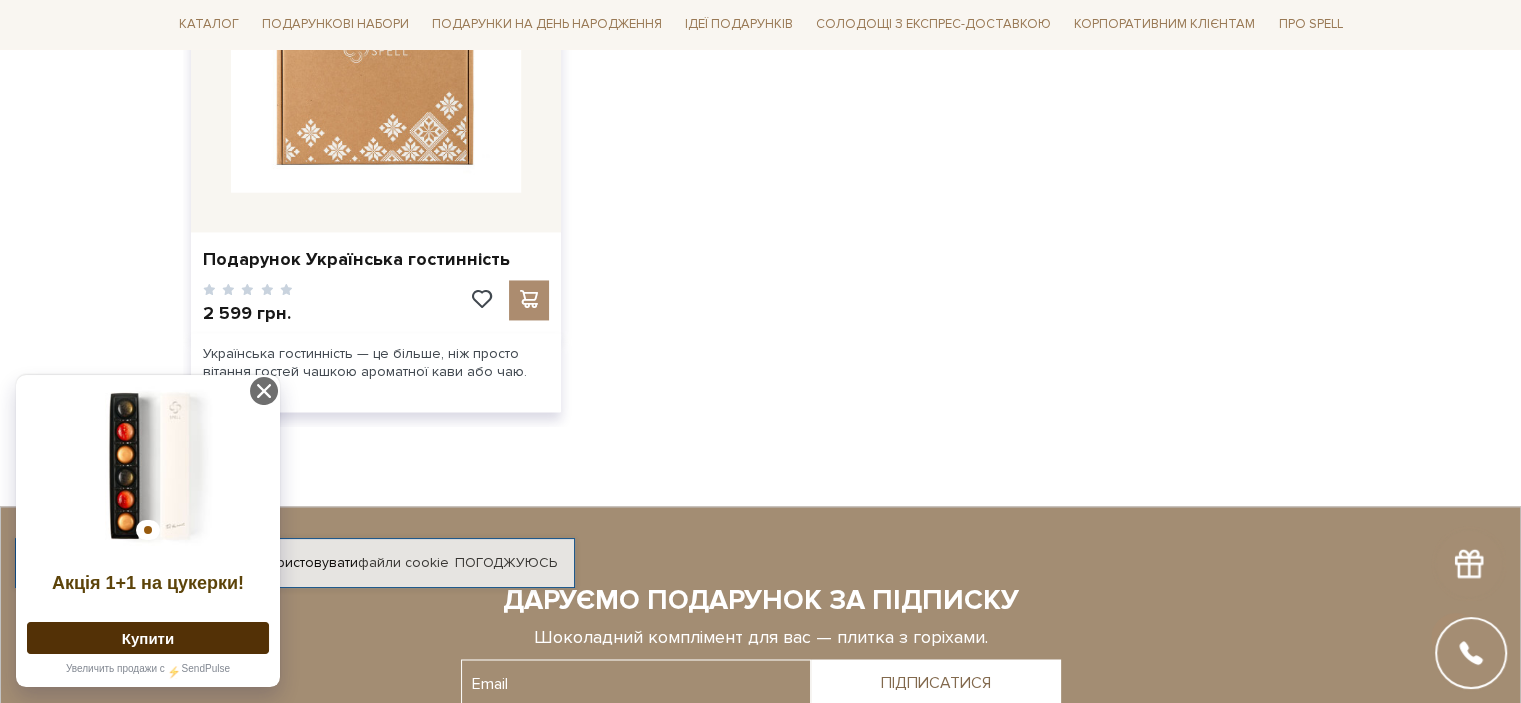click at bounding box center (376, 47) 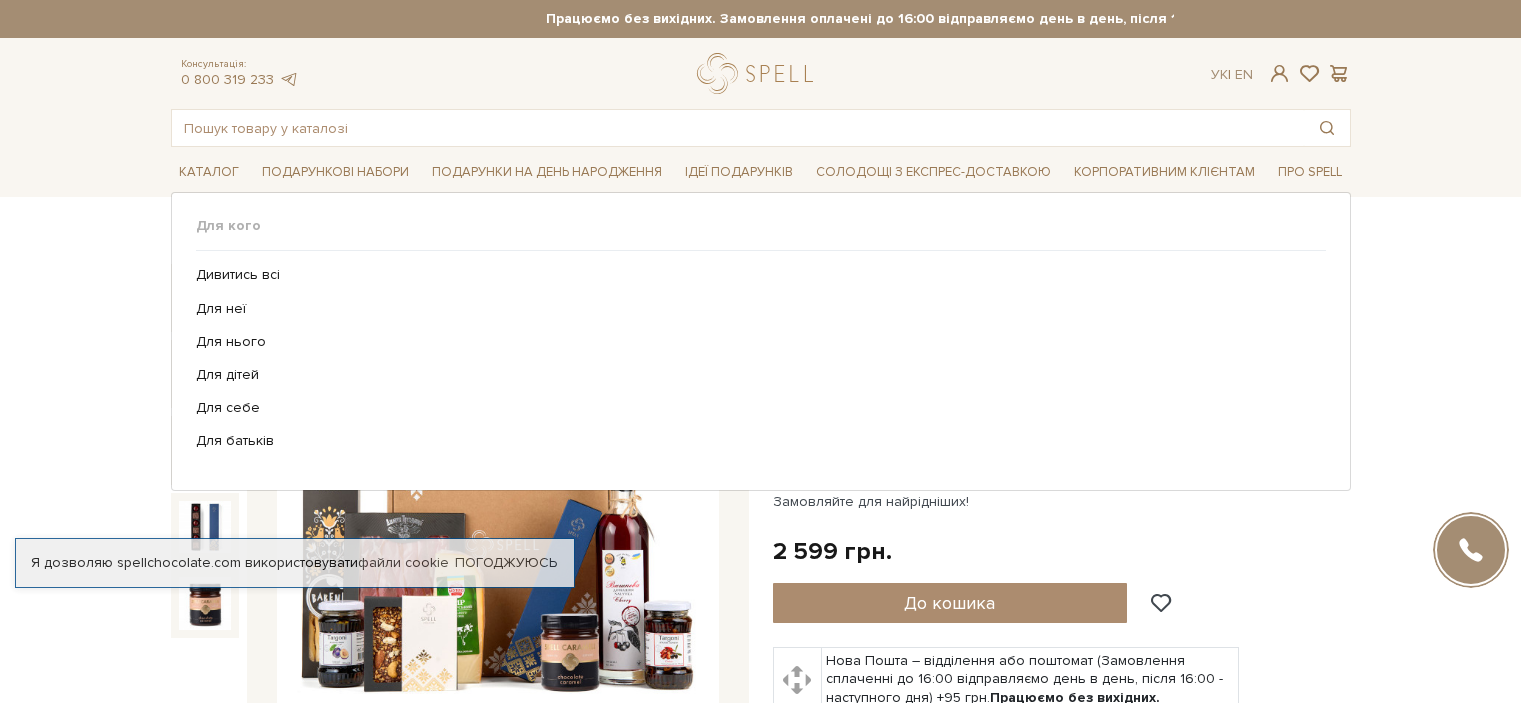 scroll, scrollTop: 0, scrollLeft: 0, axis: both 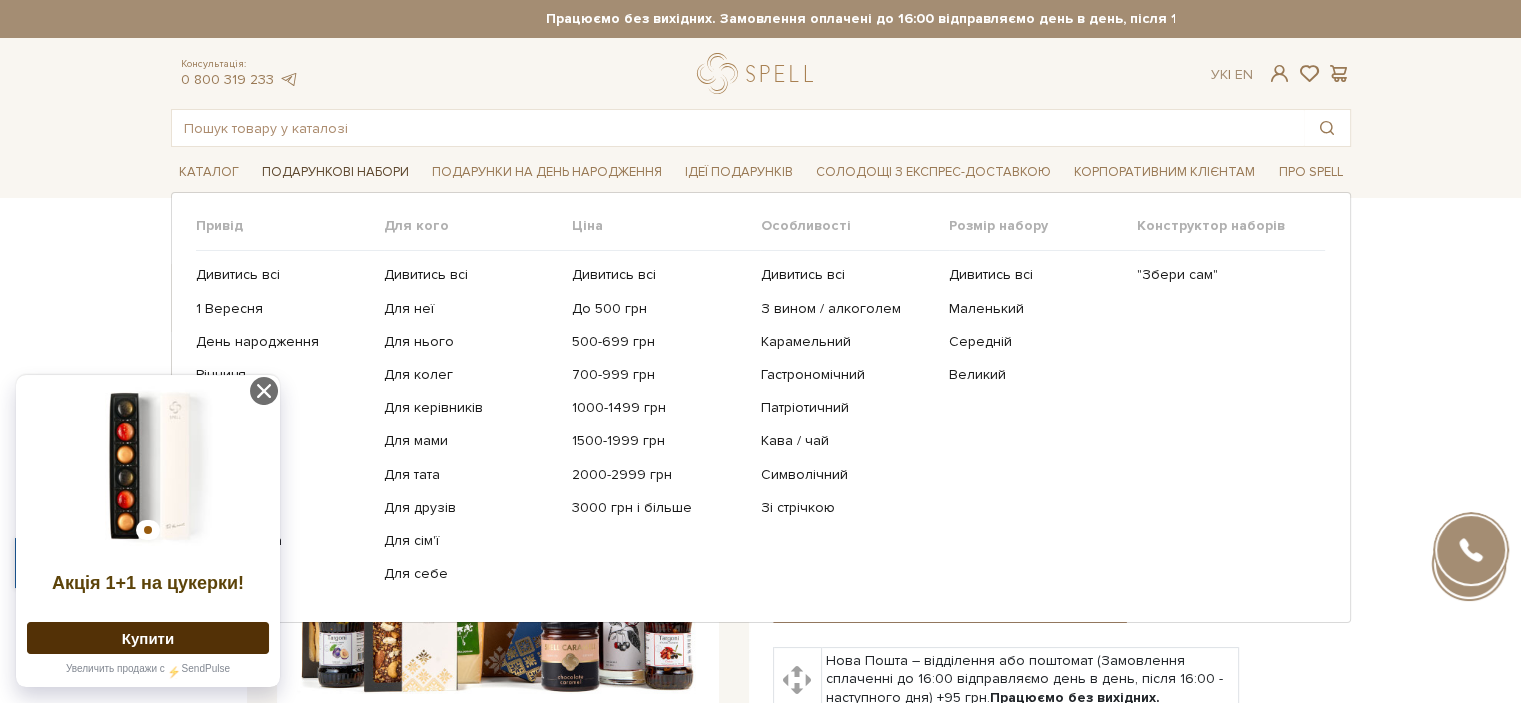 click on "Подарункові набори" at bounding box center (335, 172) 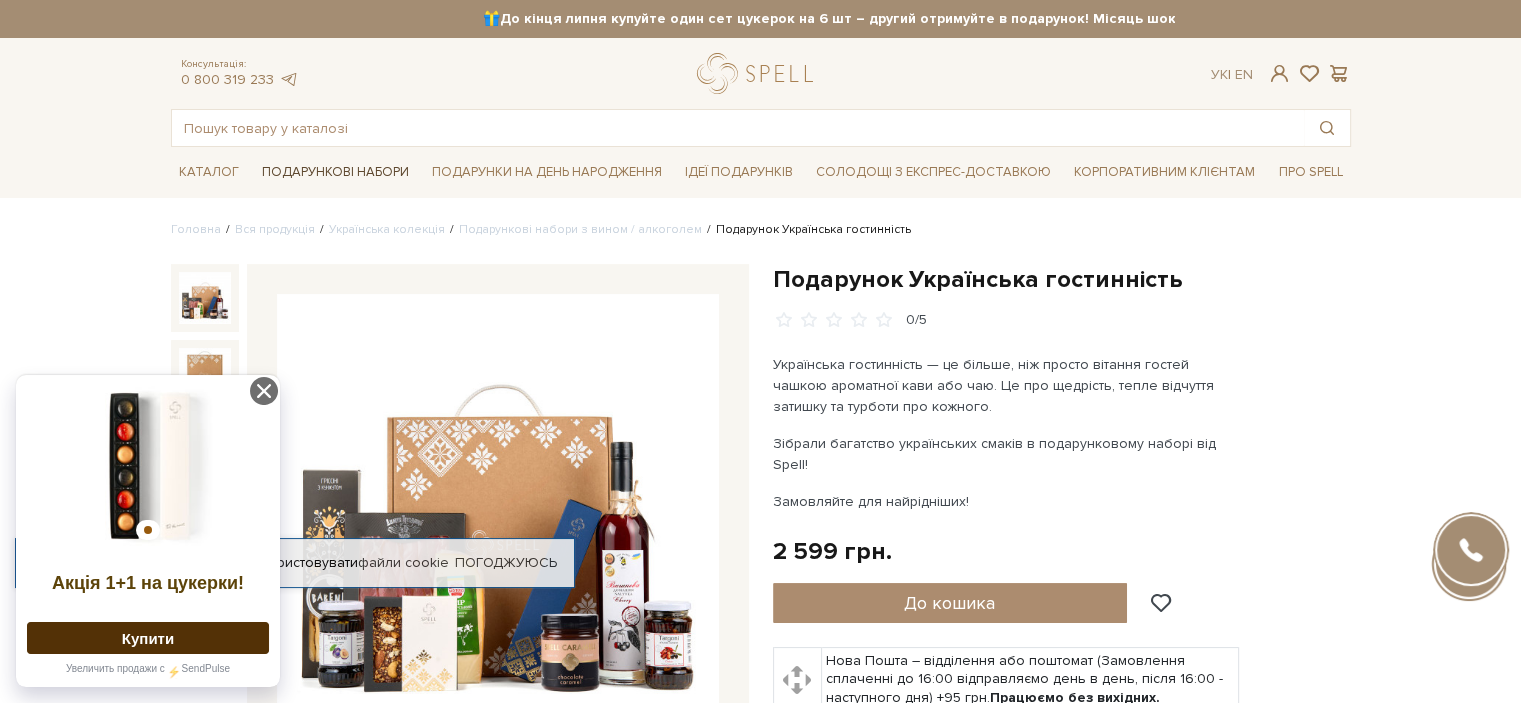click on "Подарункові набори" at bounding box center [335, 172] 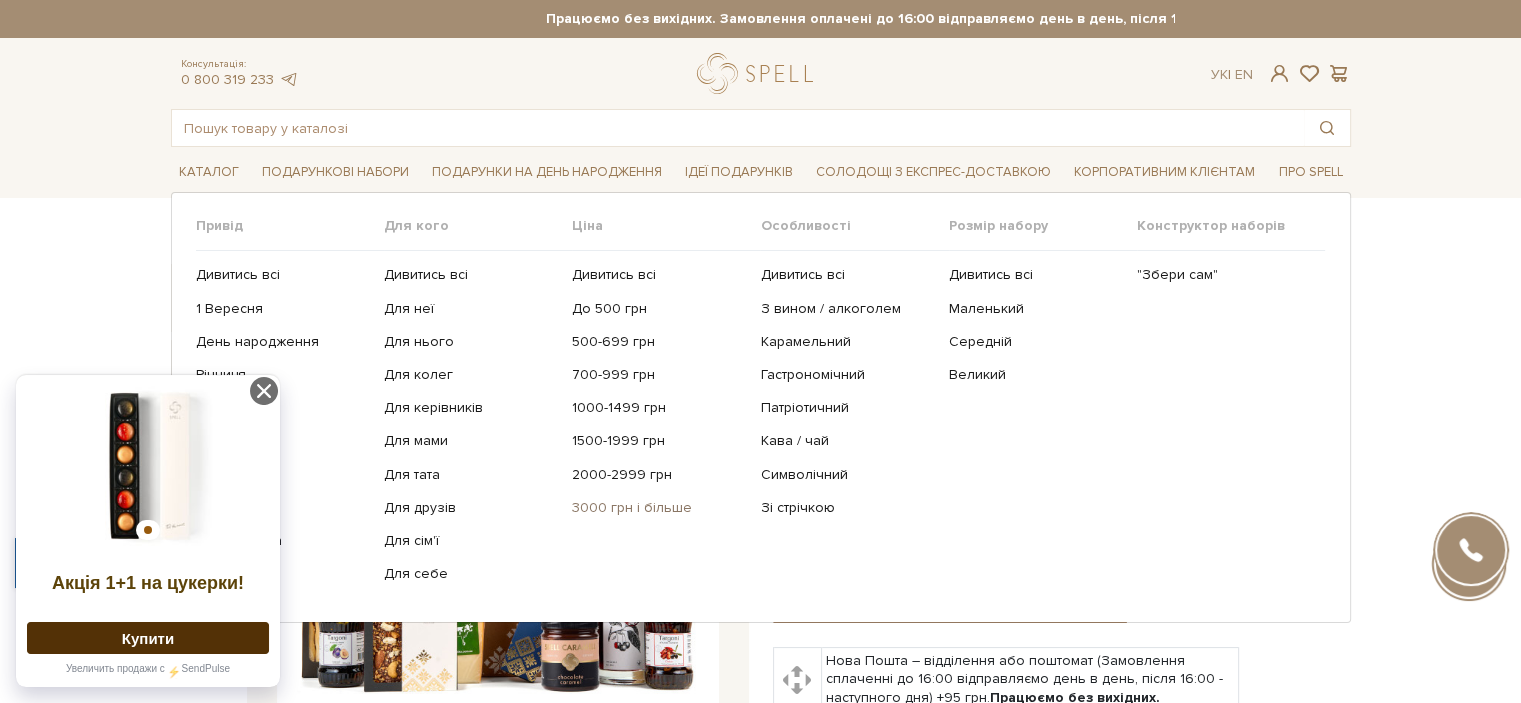 click on "3000 грн і більше" at bounding box center (658, 508) 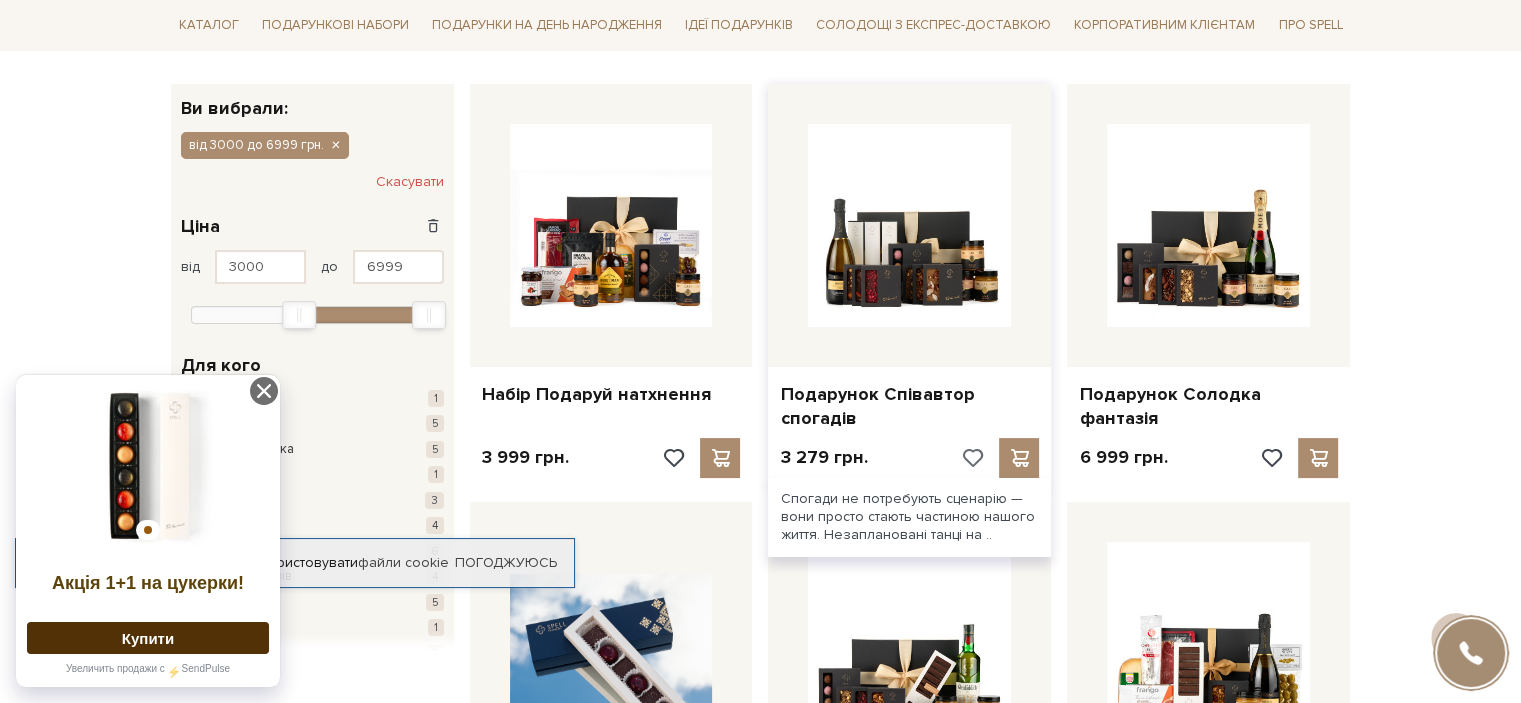 scroll, scrollTop: 300, scrollLeft: 0, axis: vertical 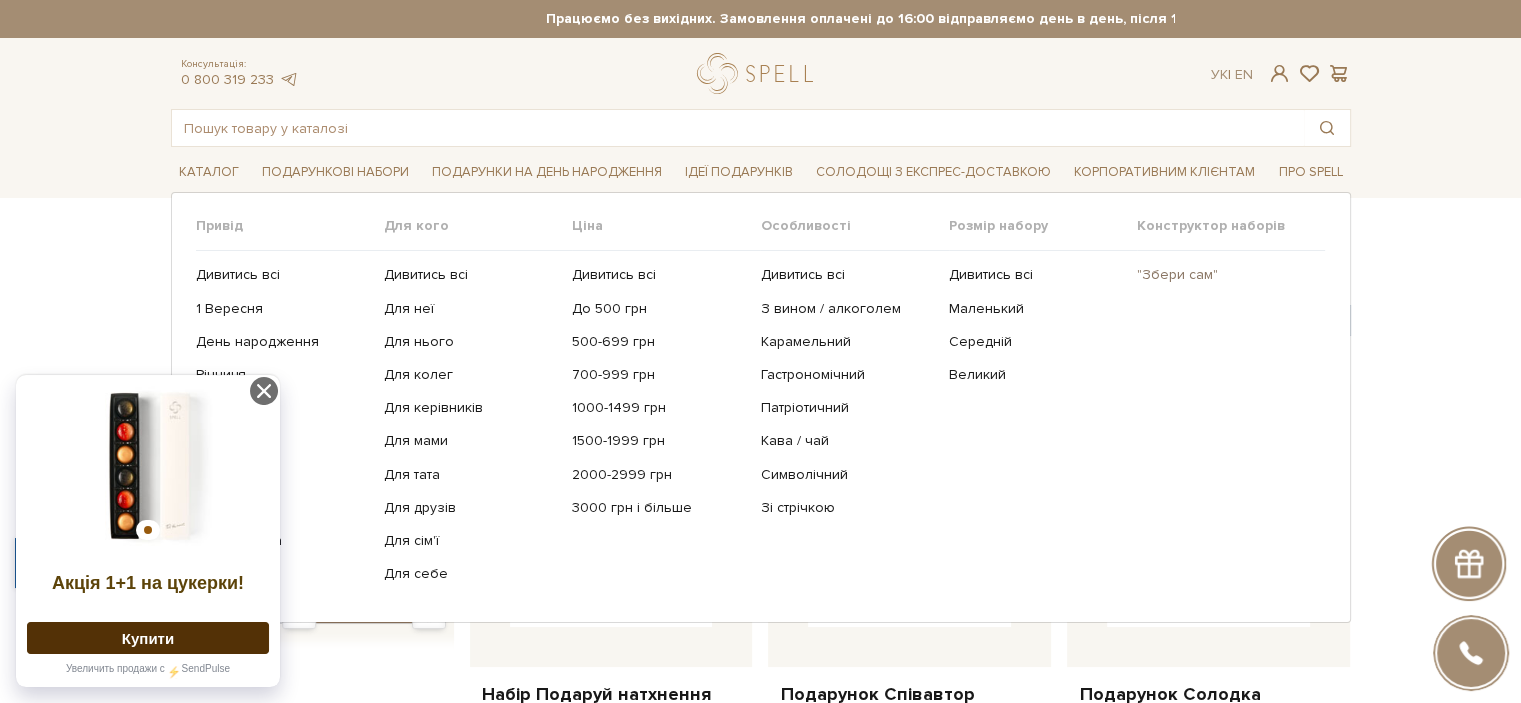 click on ""Збери сам"" at bounding box center [1223, 275] 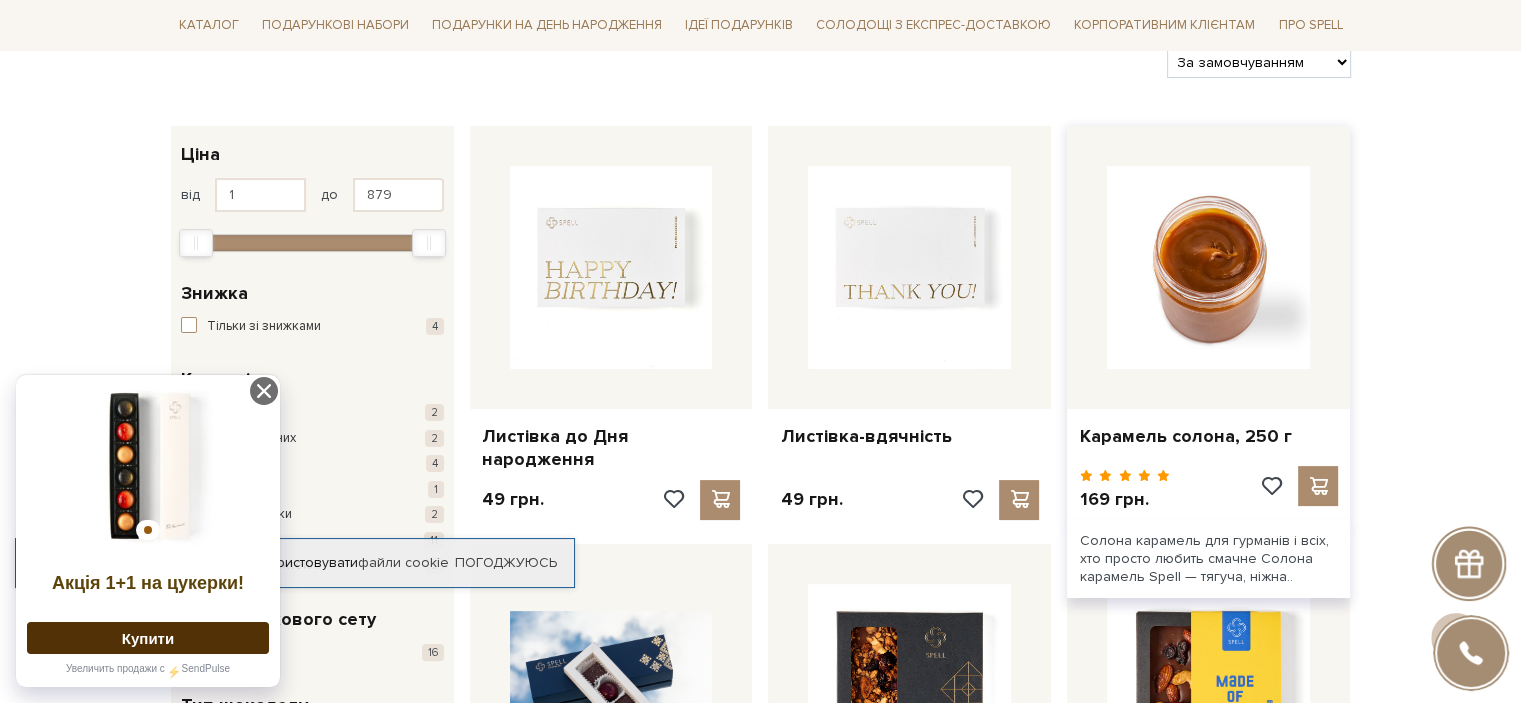 scroll, scrollTop: 700, scrollLeft: 0, axis: vertical 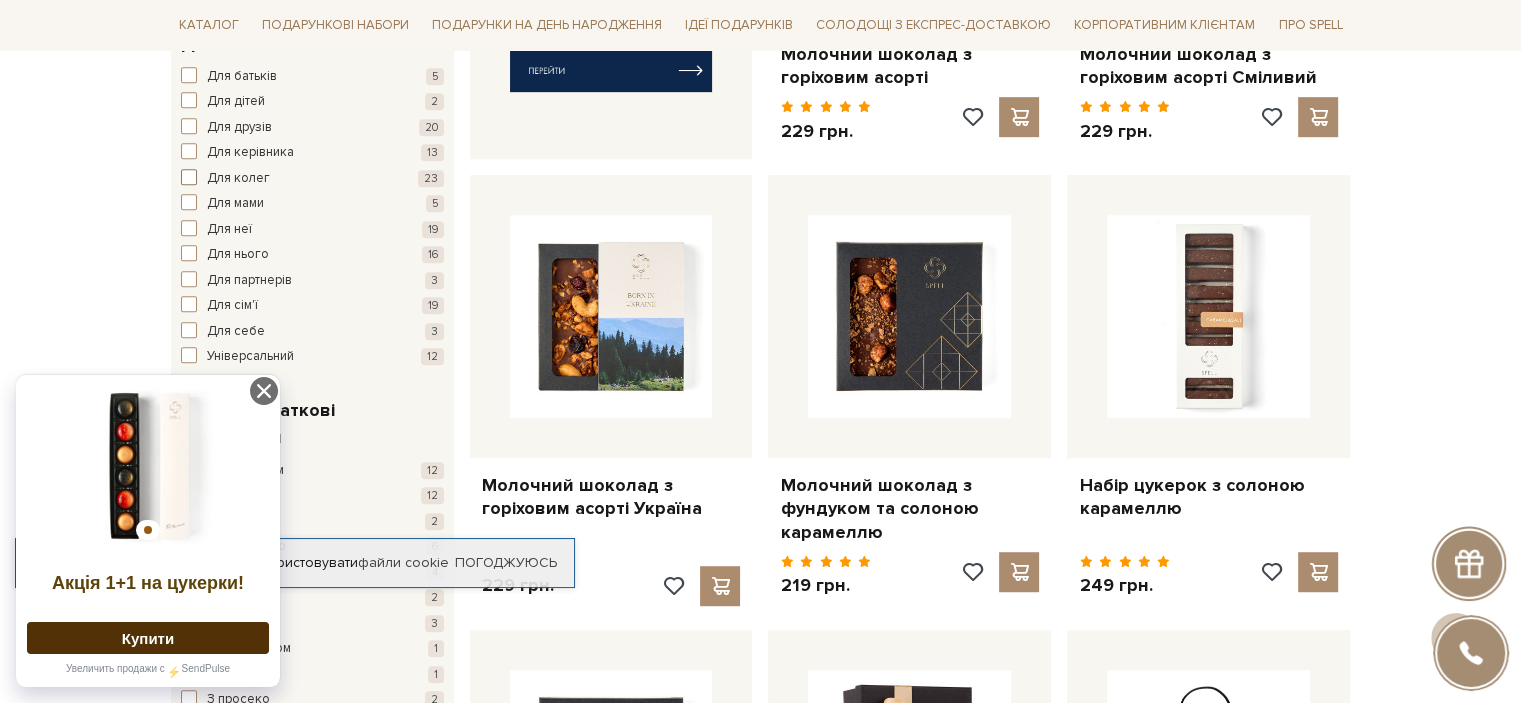 click at bounding box center (189, 177) 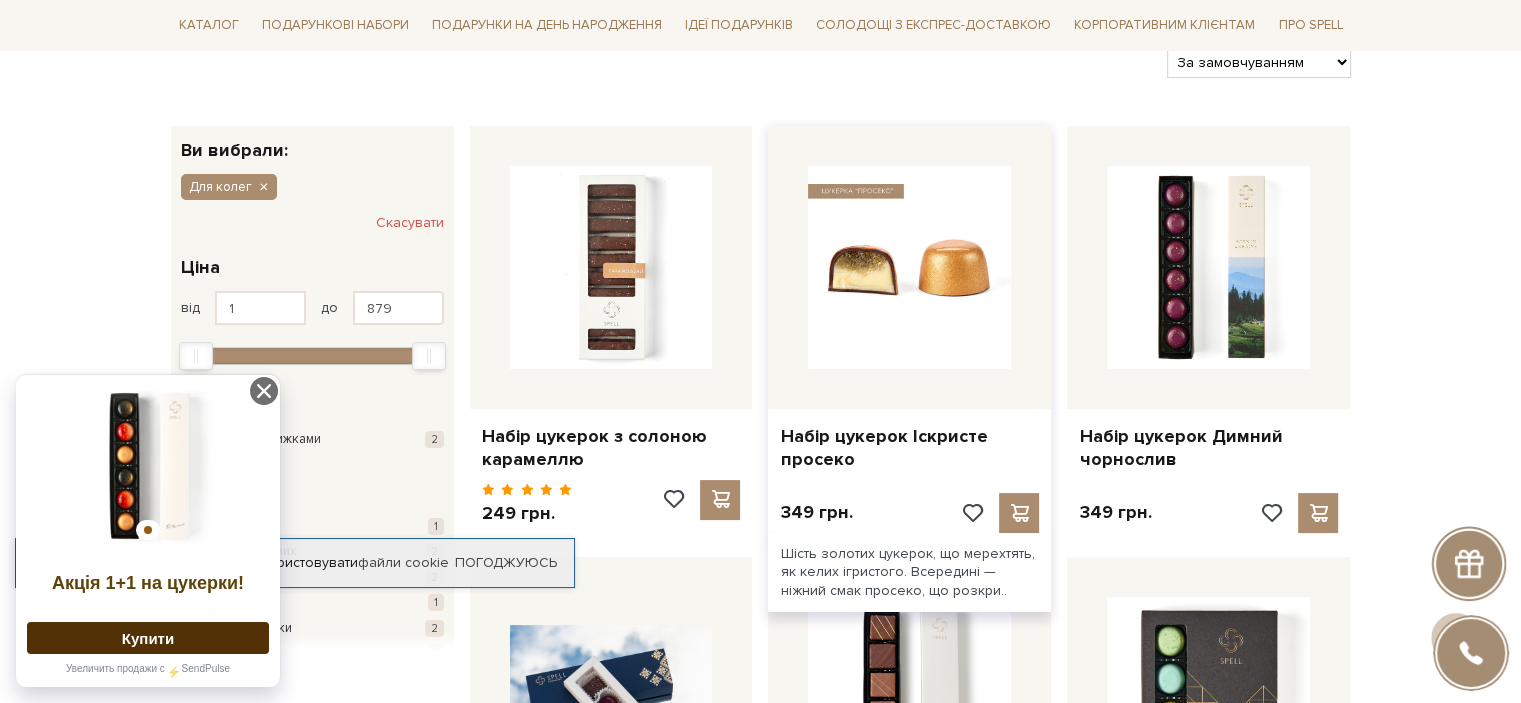 scroll, scrollTop: 0, scrollLeft: 0, axis: both 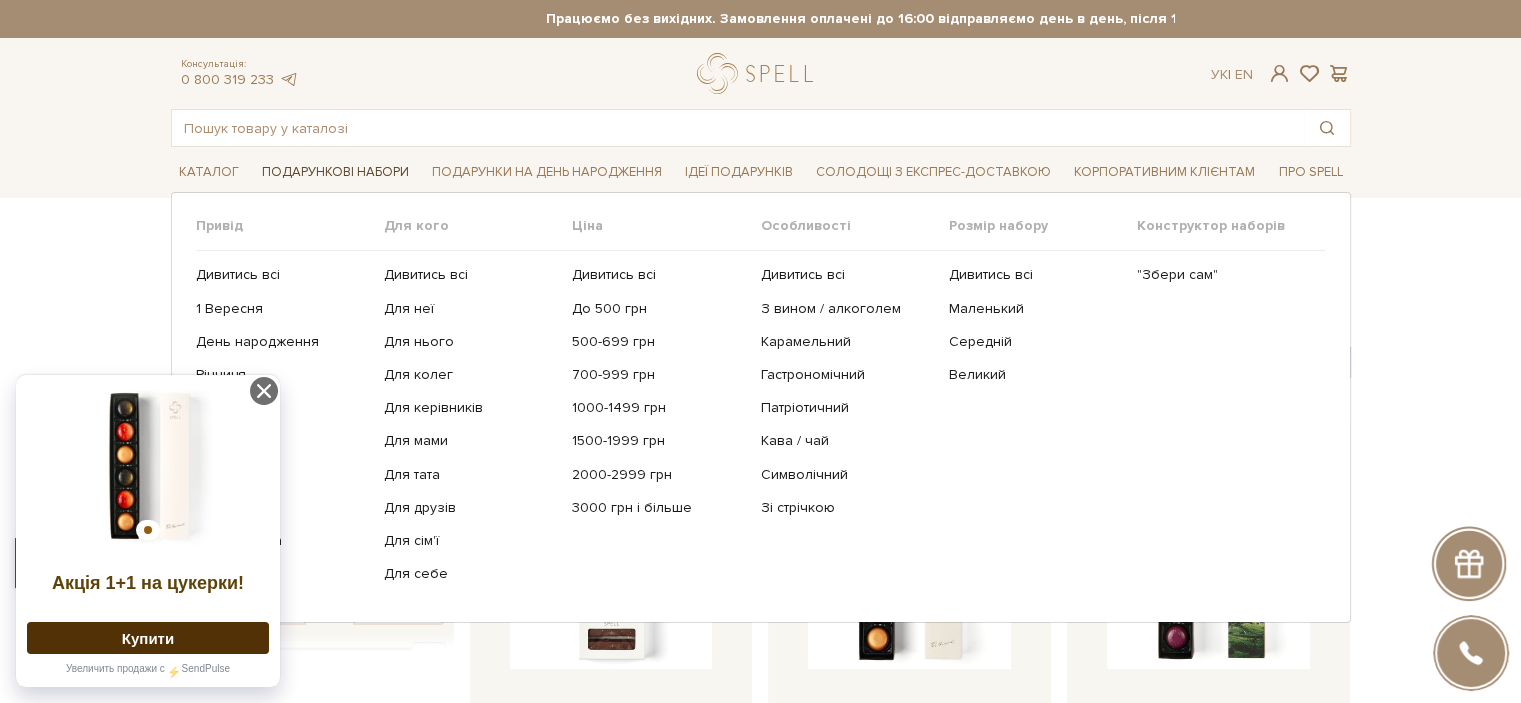 click on "Подарункові набори" at bounding box center (335, 172) 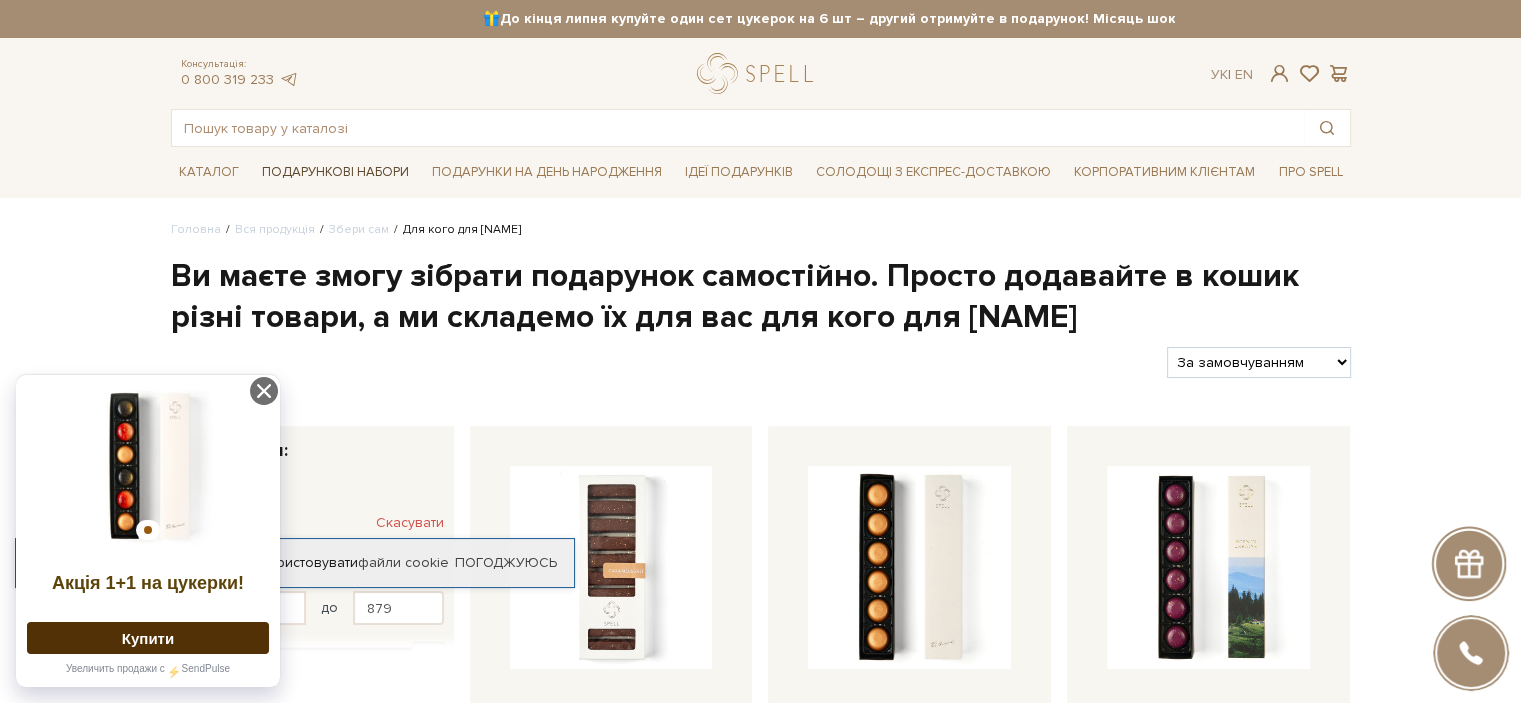 click on "Подарункові набори" at bounding box center [335, 172] 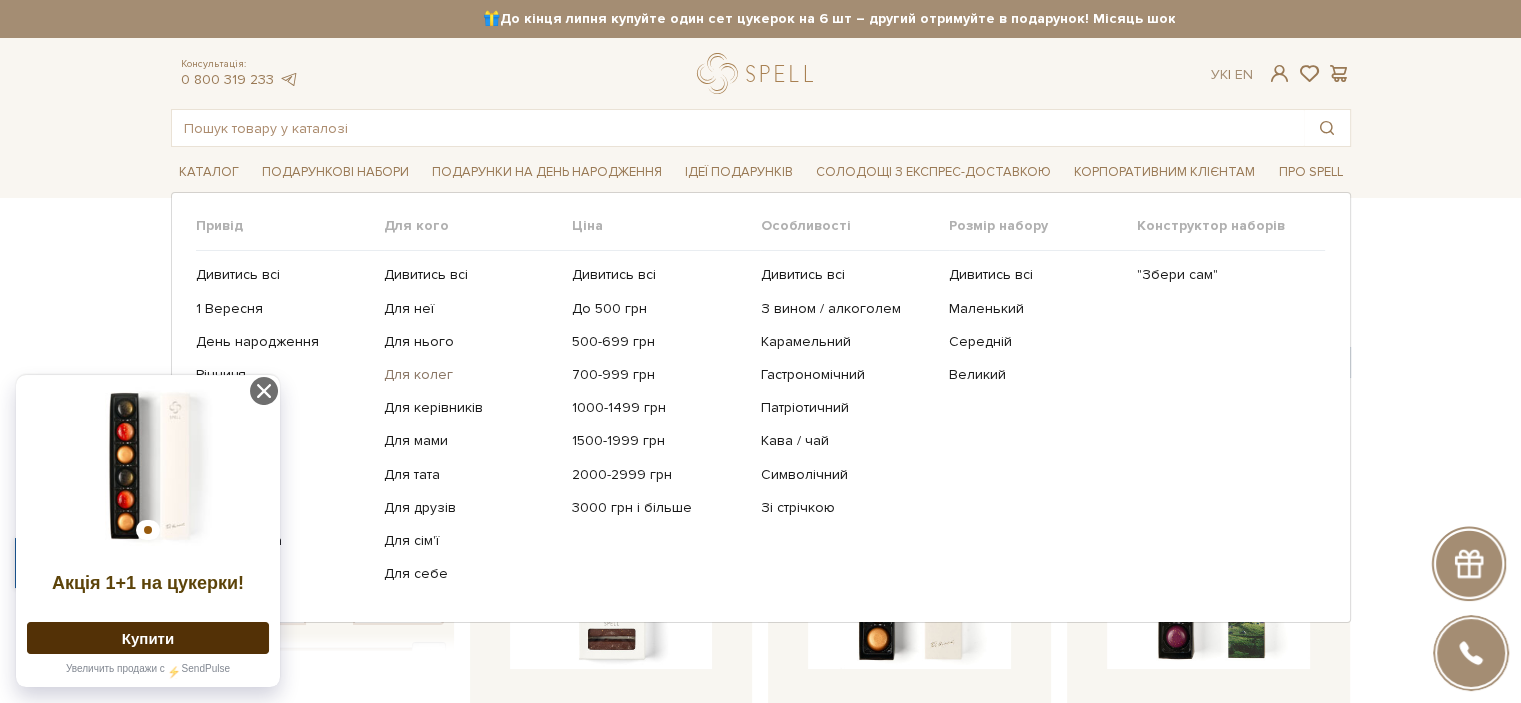 click on "Для колег" at bounding box center [470, 375] 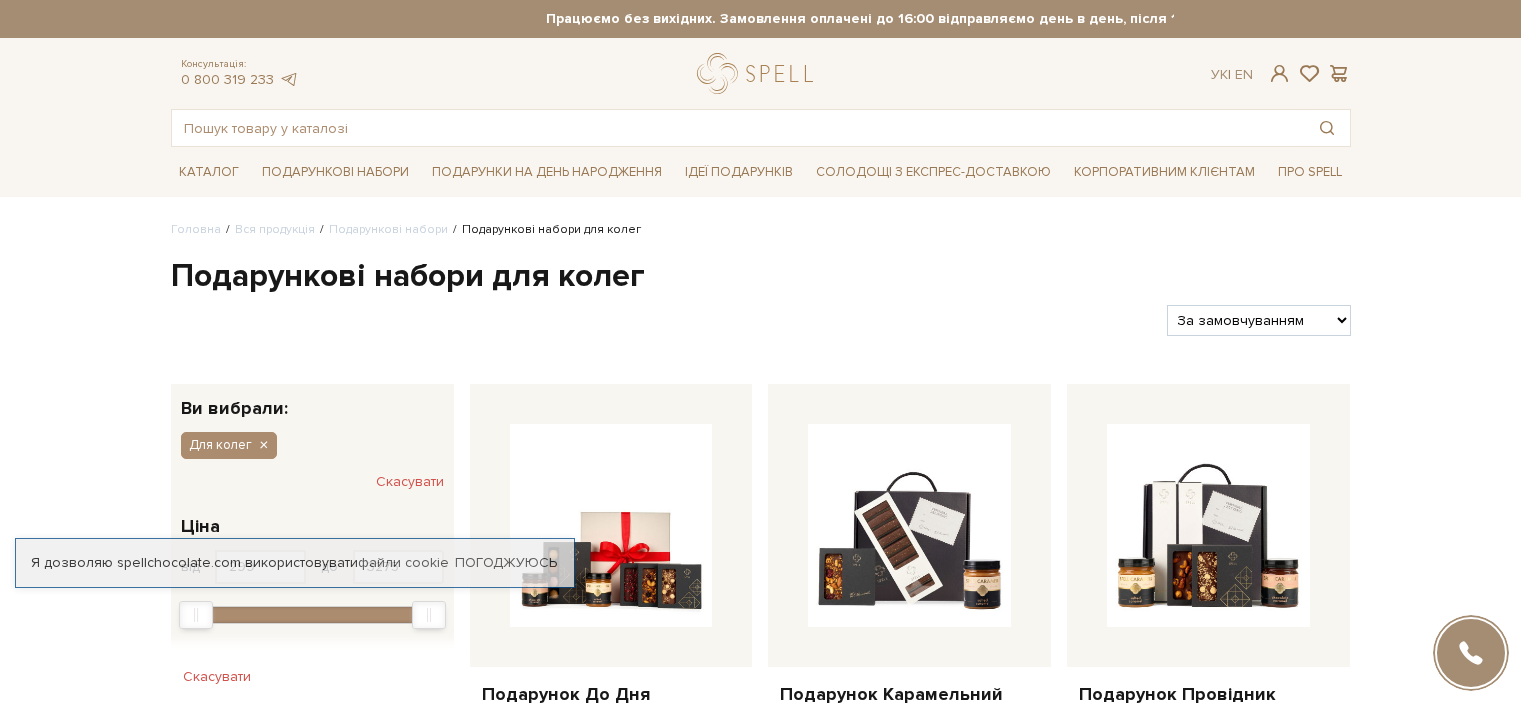 scroll, scrollTop: 0, scrollLeft: 0, axis: both 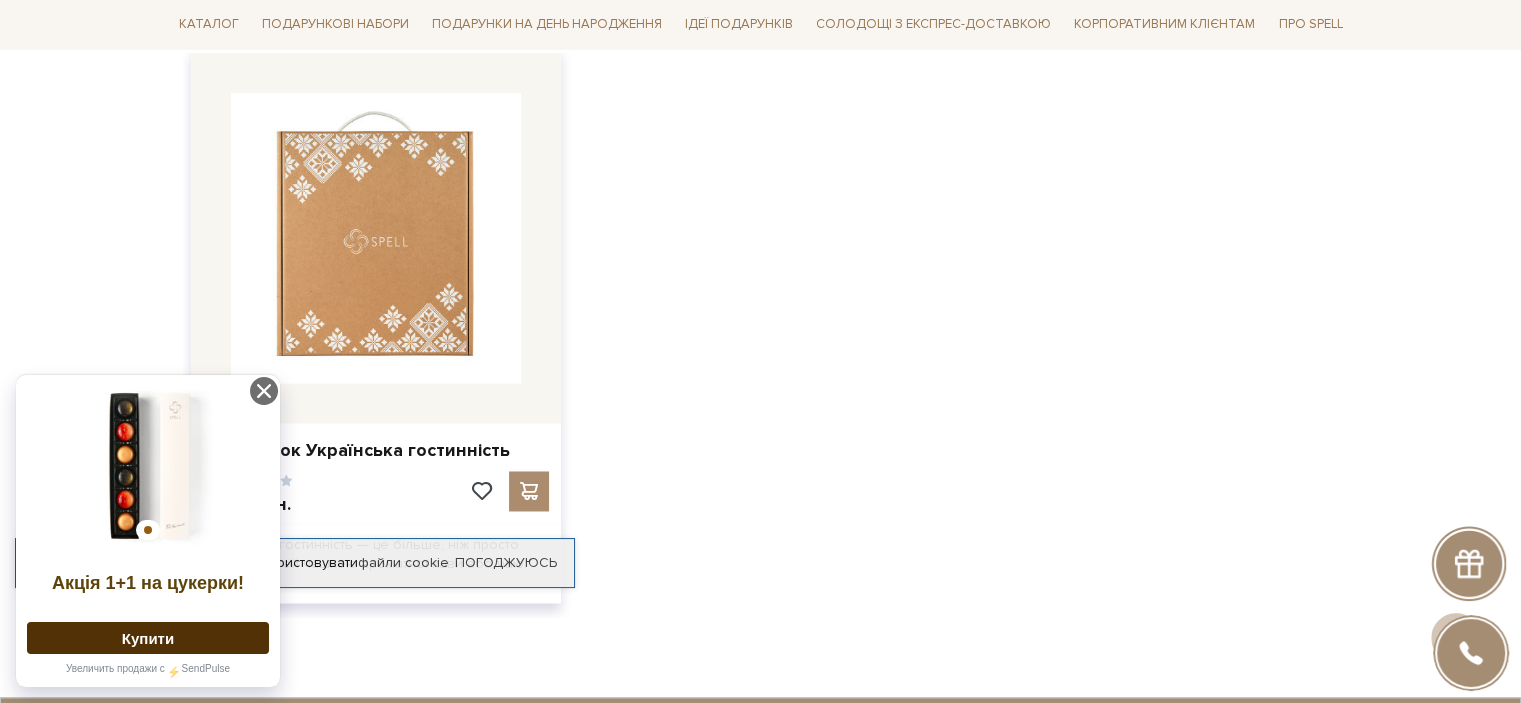 click at bounding box center (376, 238) 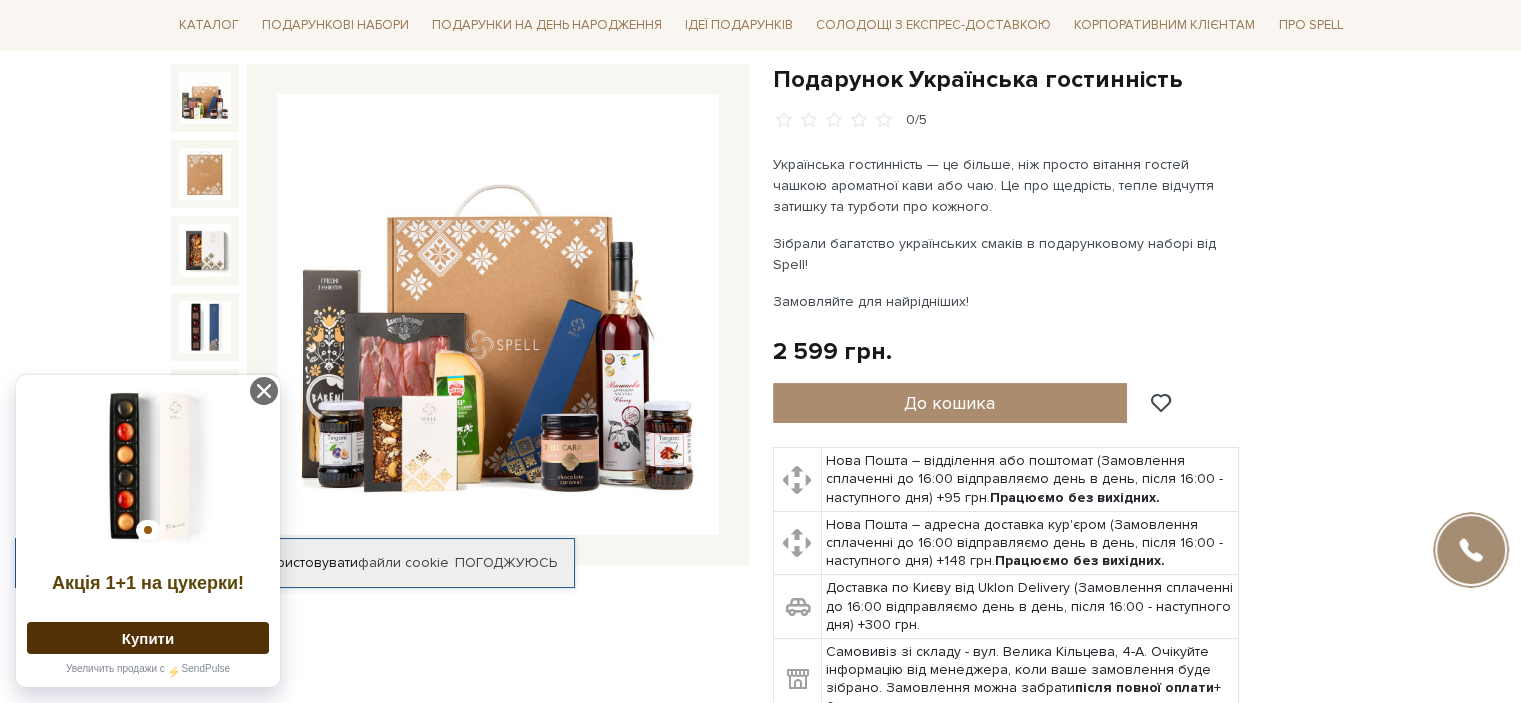 scroll, scrollTop: 300, scrollLeft: 0, axis: vertical 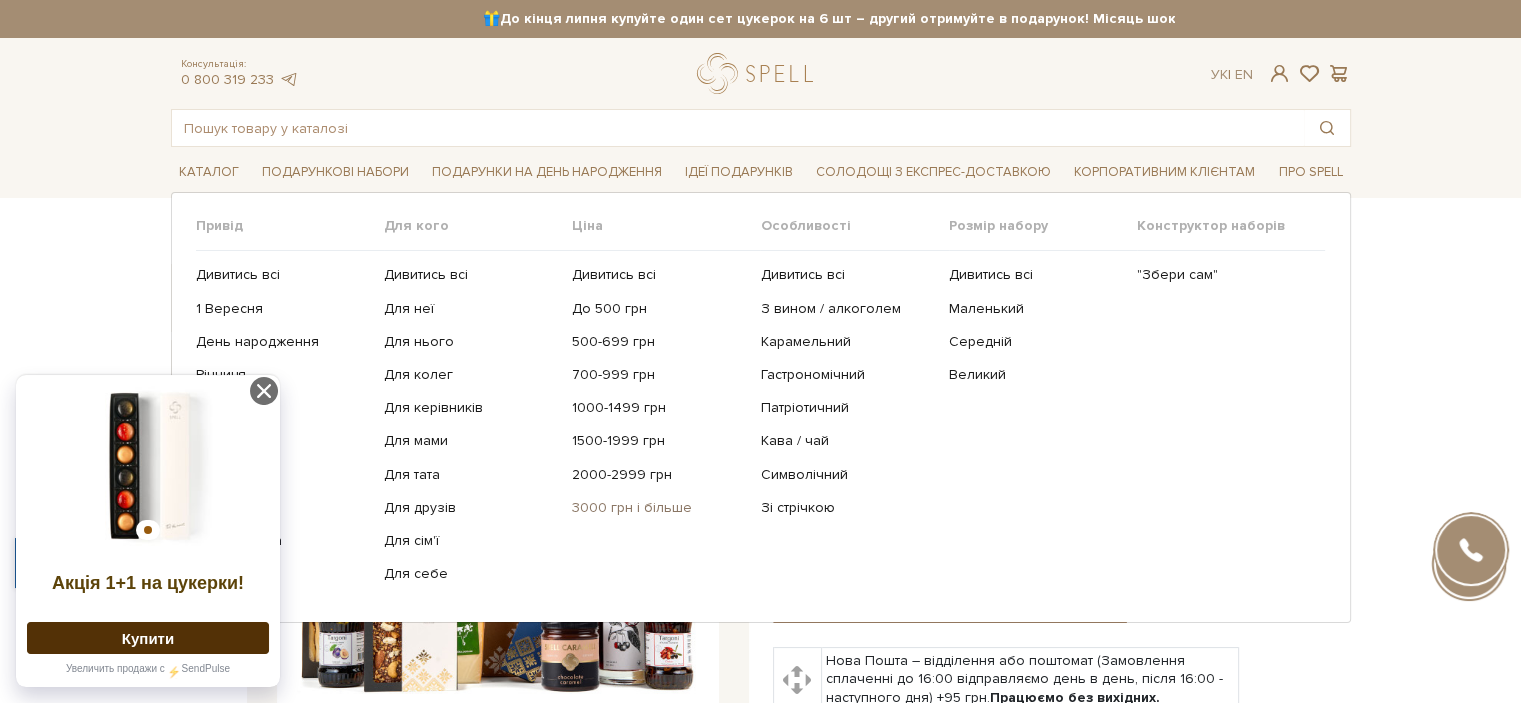 click on "3000 грн і більше" at bounding box center (658, 508) 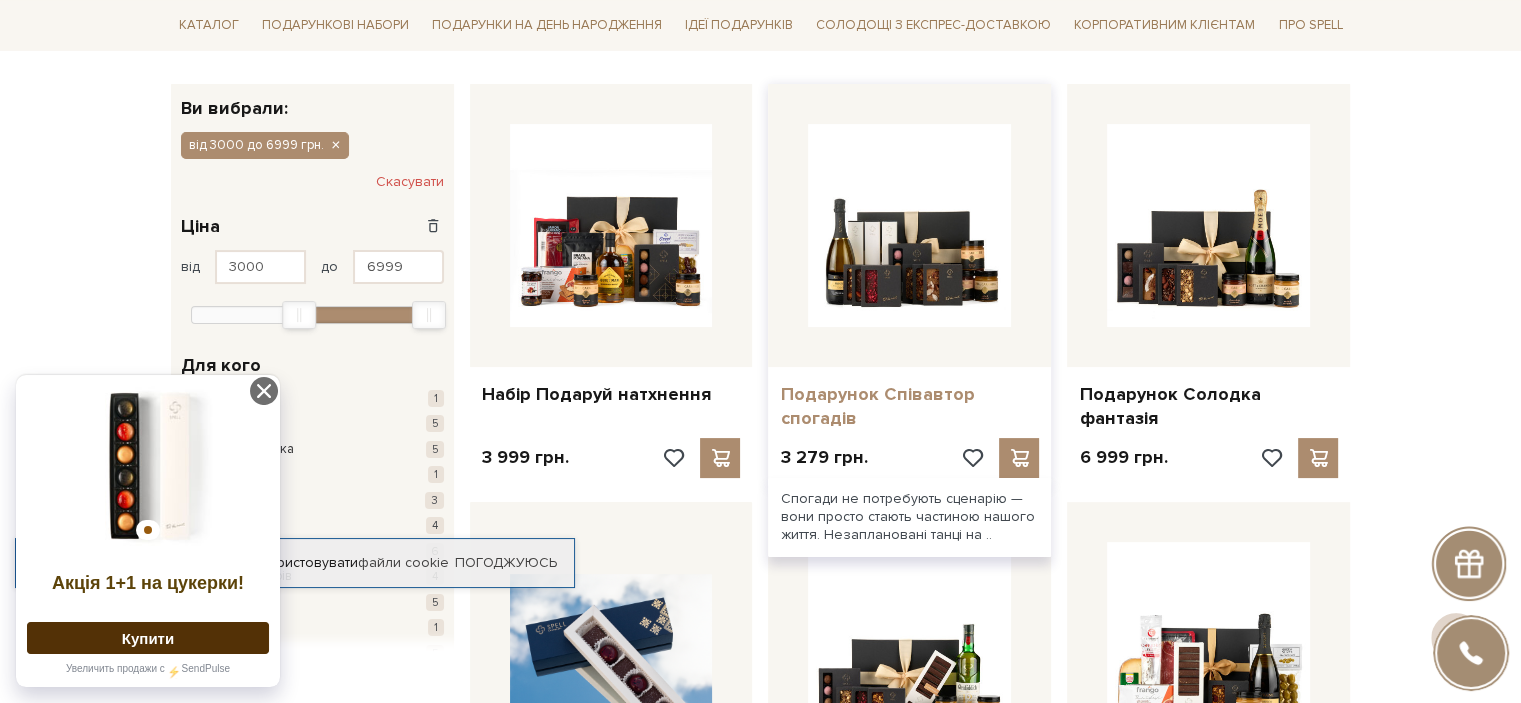 scroll, scrollTop: 300, scrollLeft: 0, axis: vertical 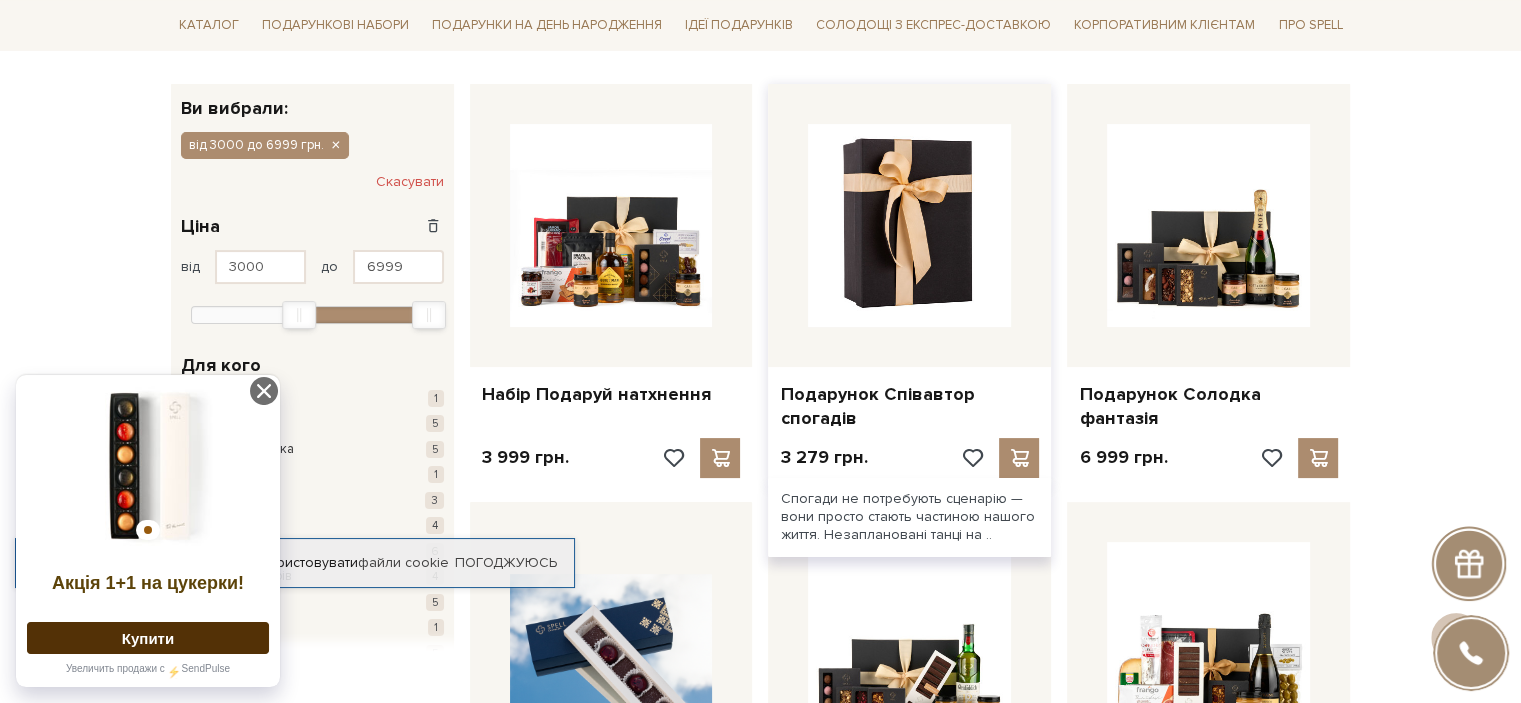 click at bounding box center [909, 225] 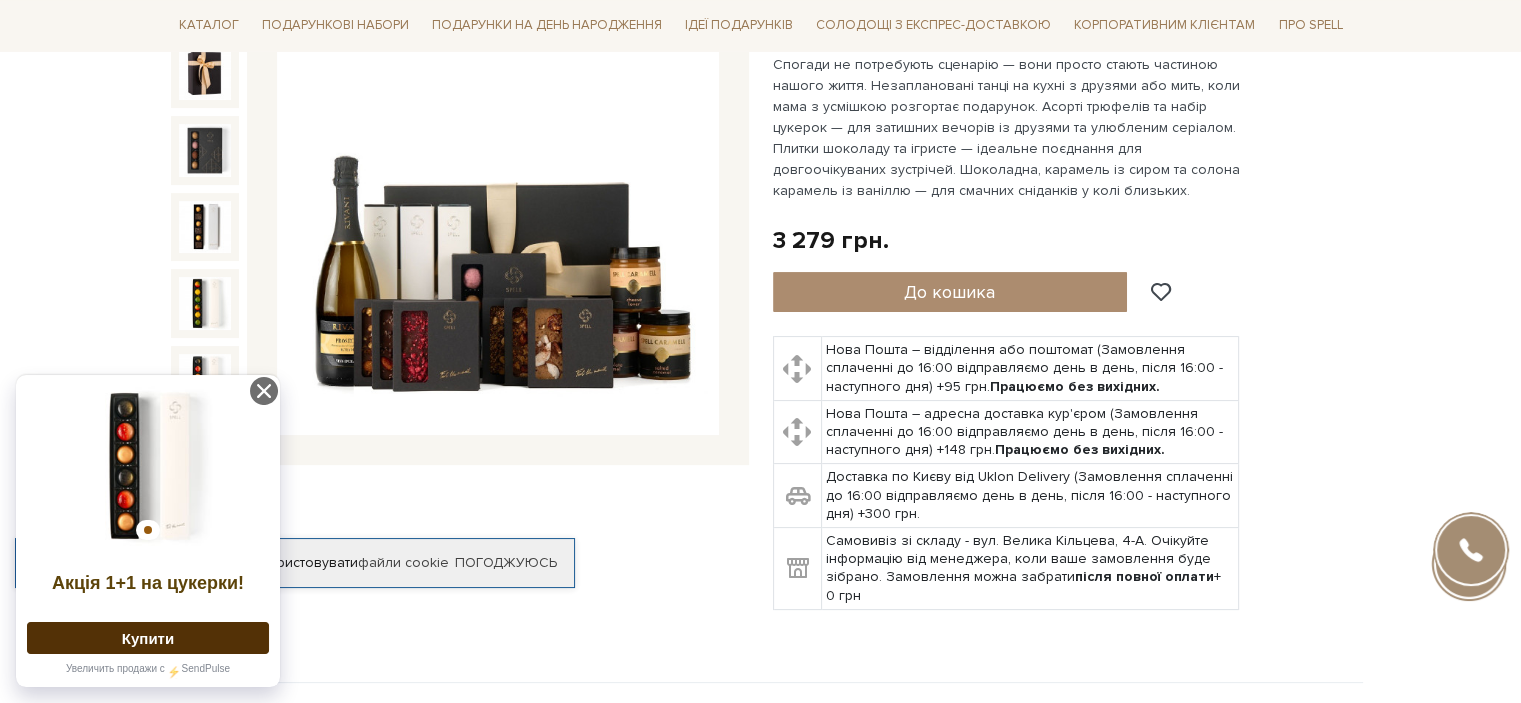 scroll, scrollTop: 300, scrollLeft: 0, axis: vertical 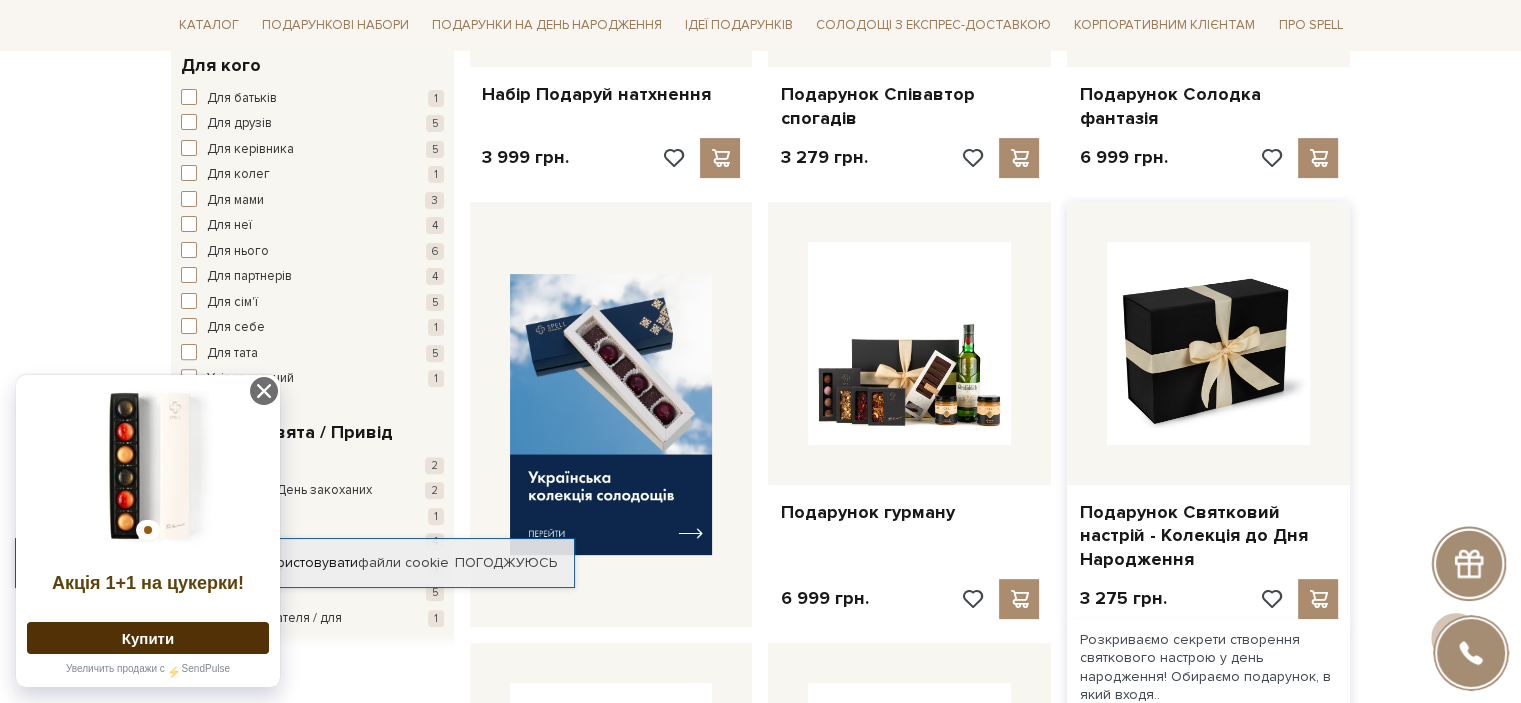 click at bounding box center [1208, 343] 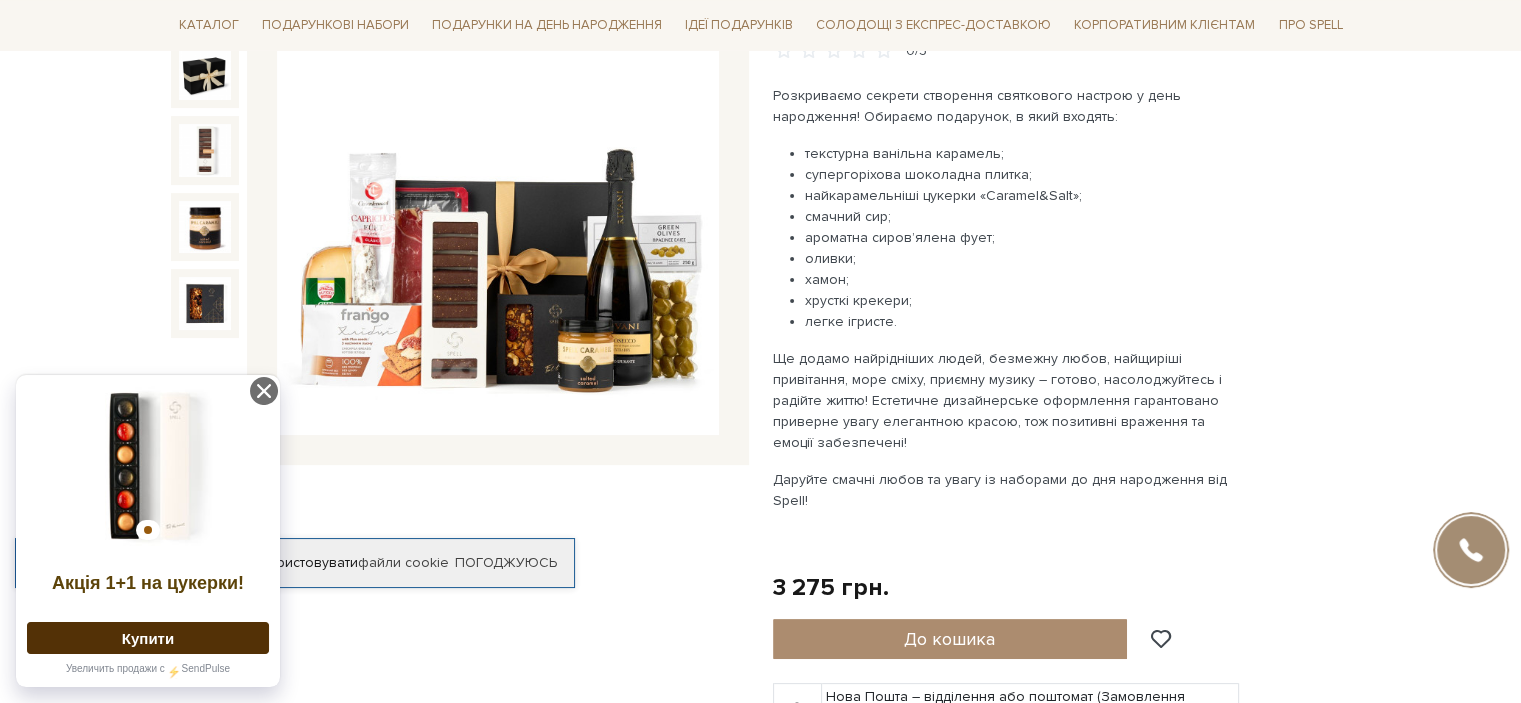scroll, scrollTop: 300, scrollLeft: 0, axis: vertical 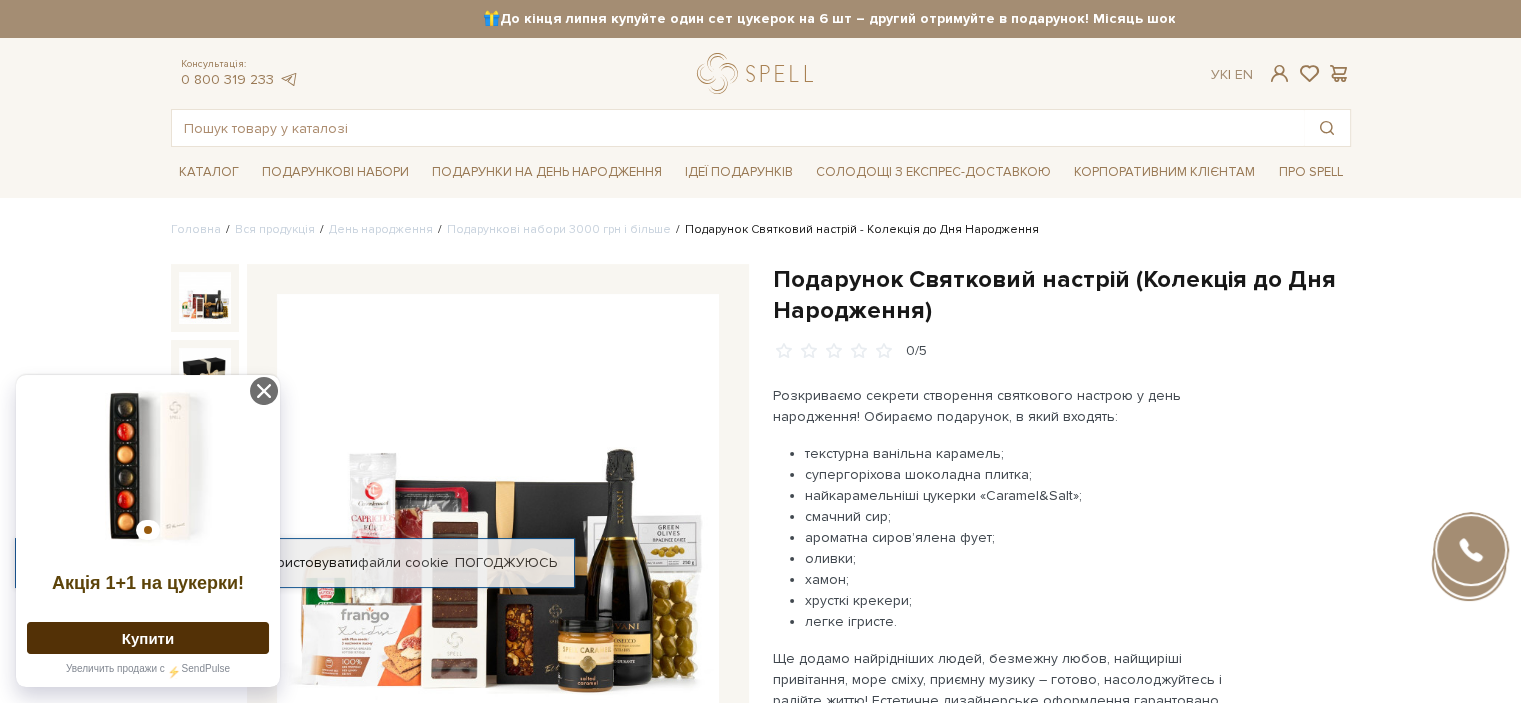 click on "Подарункові набори
SALE
Корпоративним клієнтам
Доставка і оплата
Консультація: [PHONE]
Передзвонити мені
Ук                 |
En
|
🎁До кінця липня купуйте один сет цукерок на 6 шт – другий отримуйте в подарунок! Місяць шоколаду в Spell:  обрати свій сет >>
обрати свій сет >>
|" at bounding box center (760, 2060) 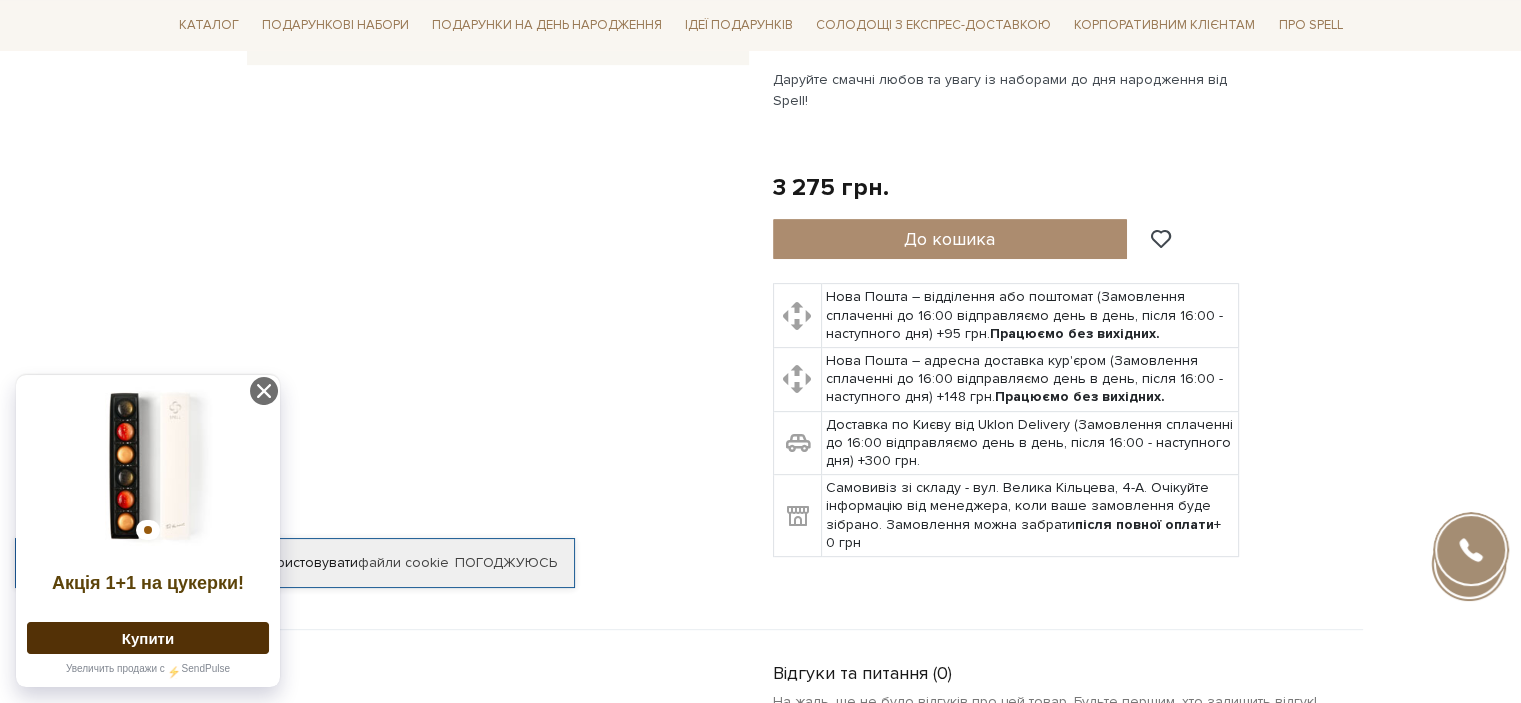 scroll, scrollTop: 400, scrollLeft: 0, axis: vertical 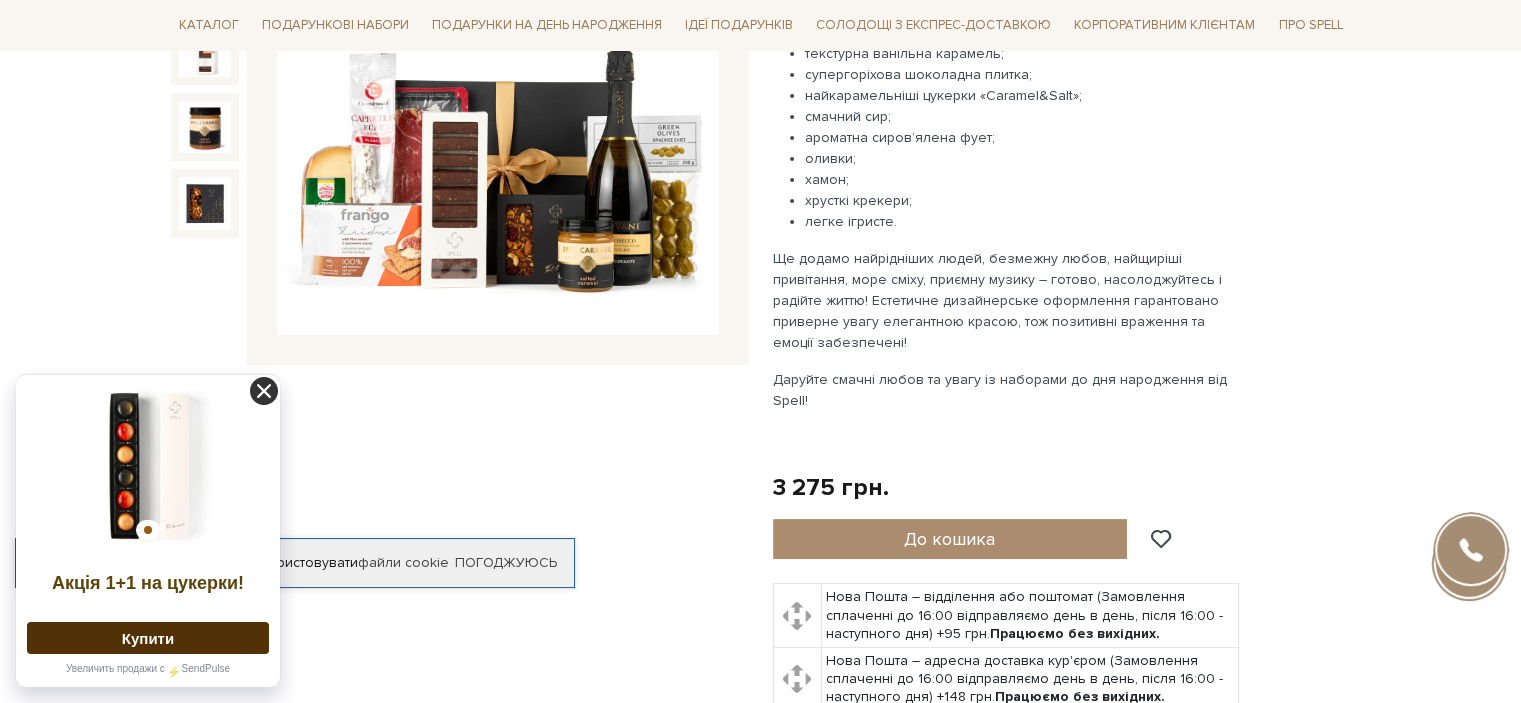 click 